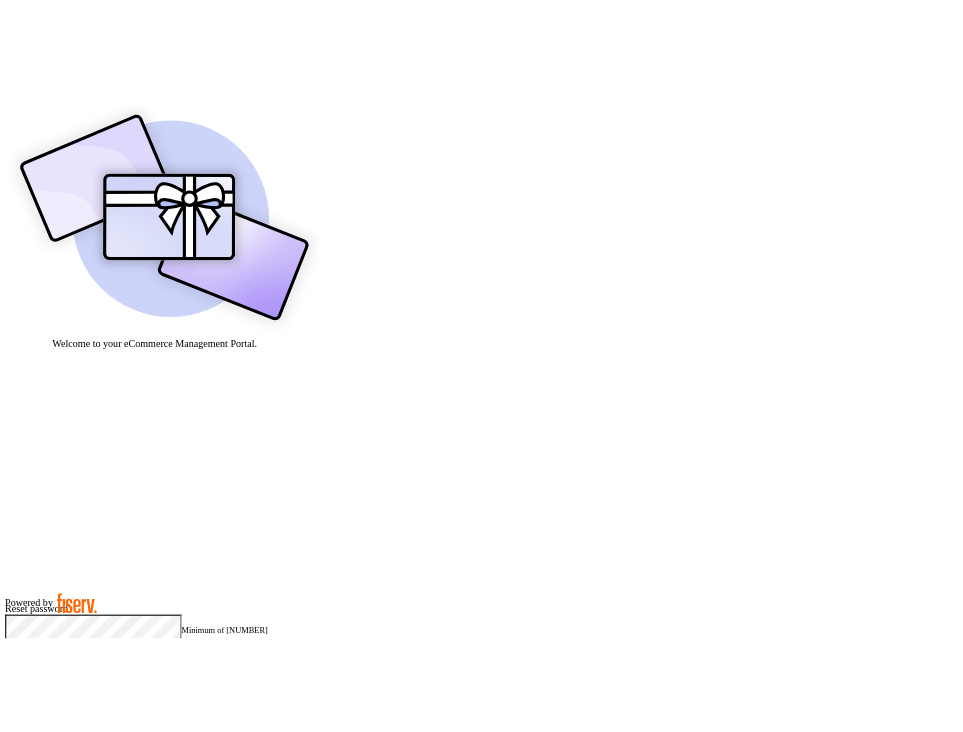 scroll, scrollTop: 0, scrollLeft: 0, axis: both 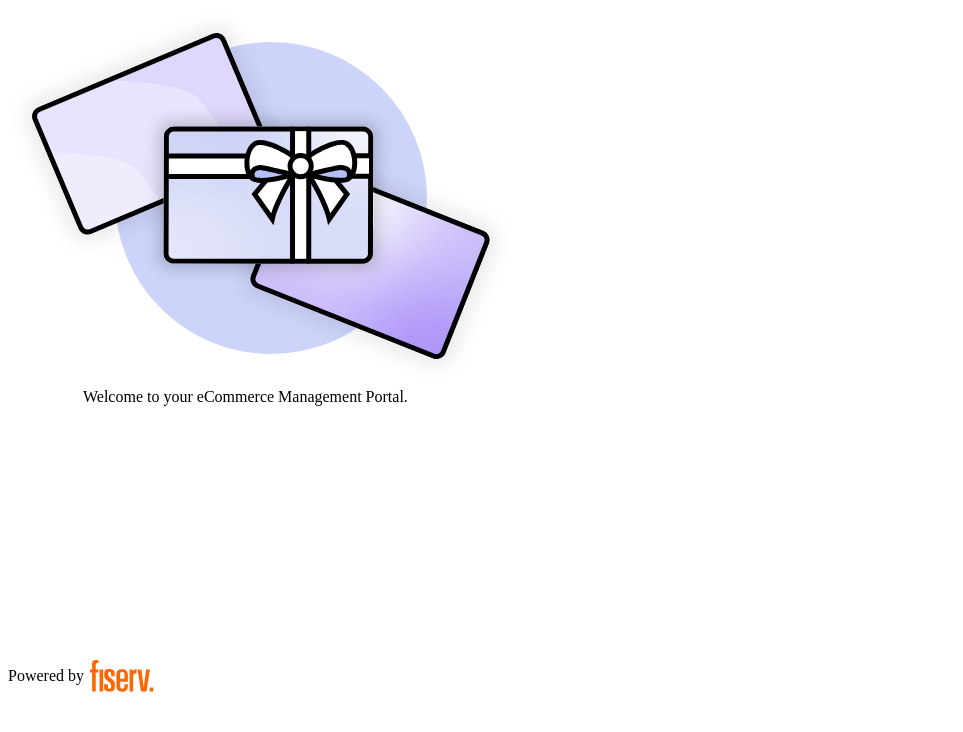 click on "Welcome to your eCommerce Management Portal. Reset password  Minimum of 14 characters with uppercase, a number, and a symbol.  Please provide the 6 digit code we sent you to verify your identity. Didn't get a code?  Click to resend. Confirm Powered by" at bounding box center (481, 808) 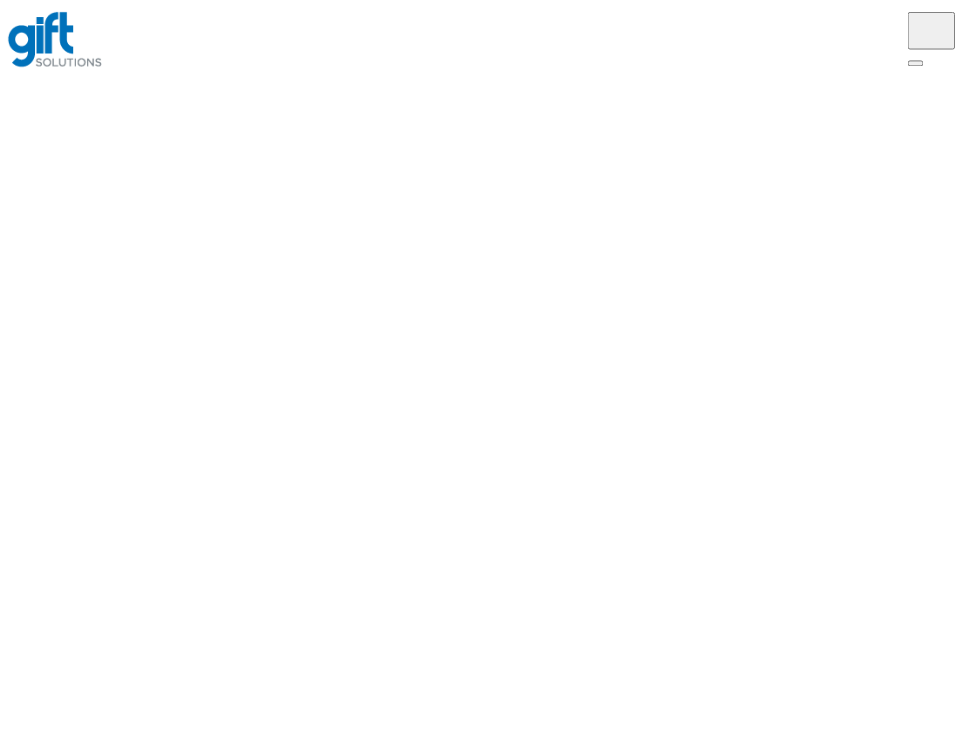 scroll, scrollTop: 0, scrollLeft: 0, axis: both 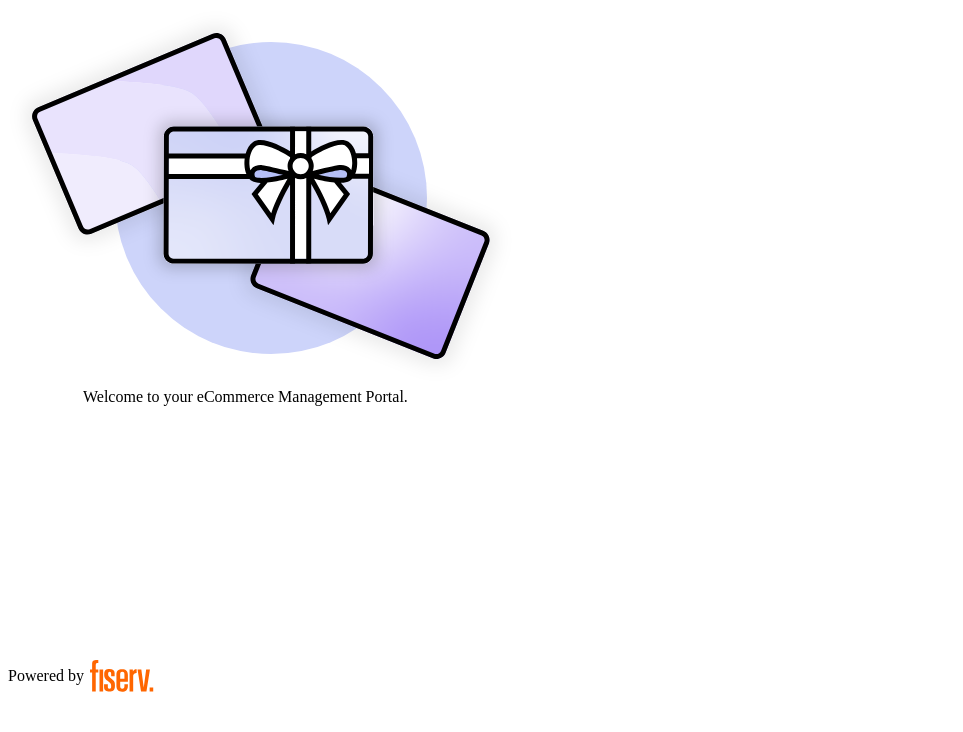 click at bounding box center [79, 991] 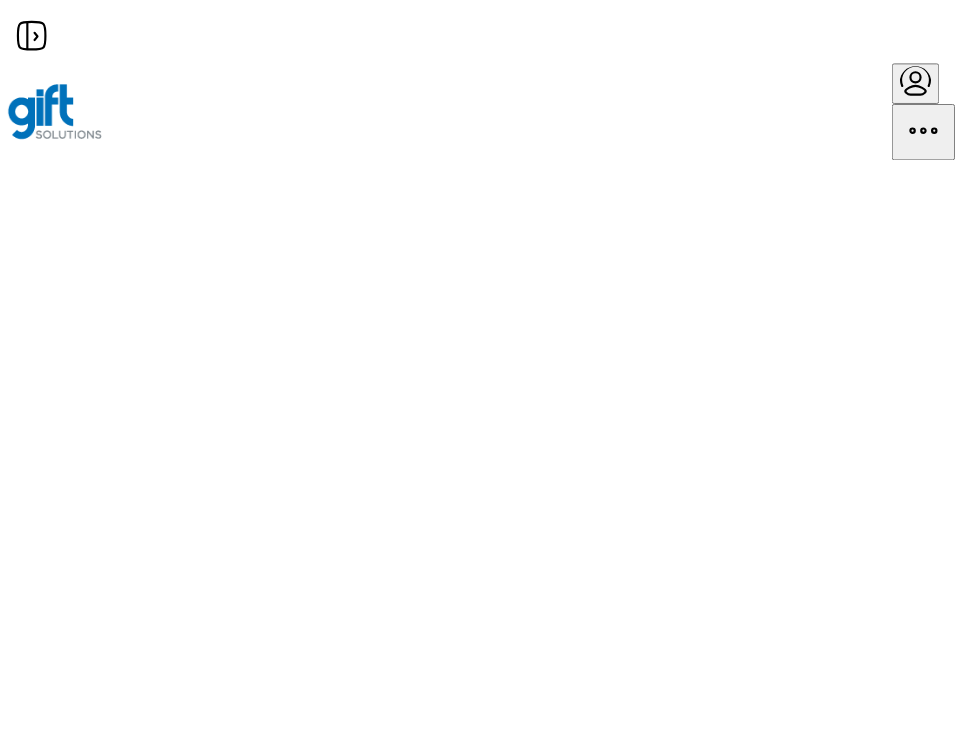 scroll, scrollTop: 0, scrollLeft: 0, axis: both 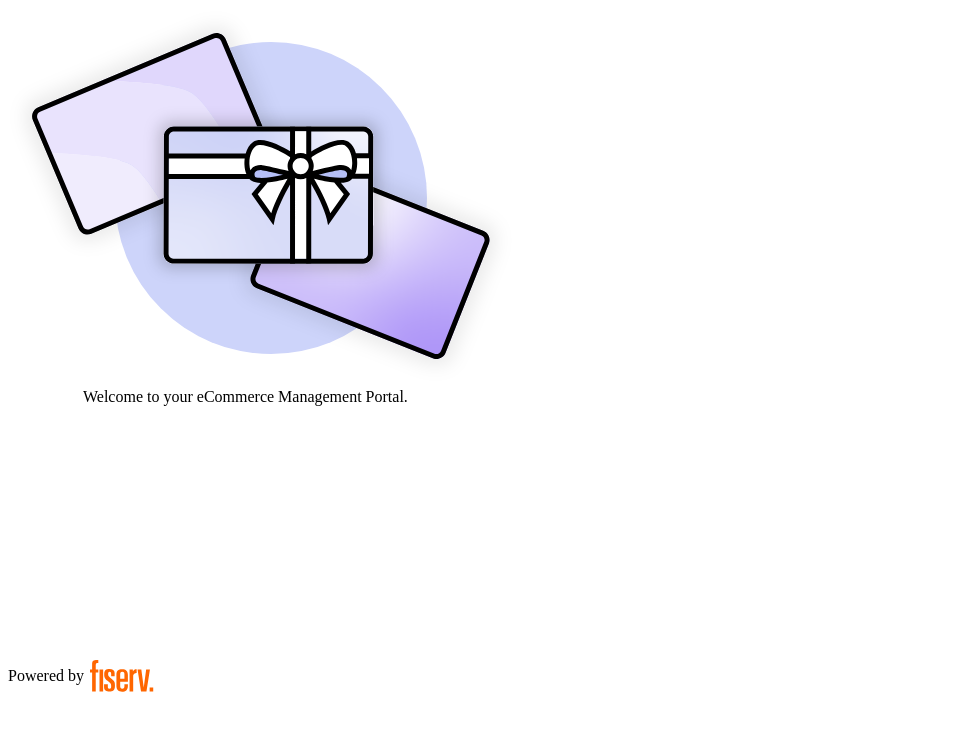 click at bounding box center (79, 973) 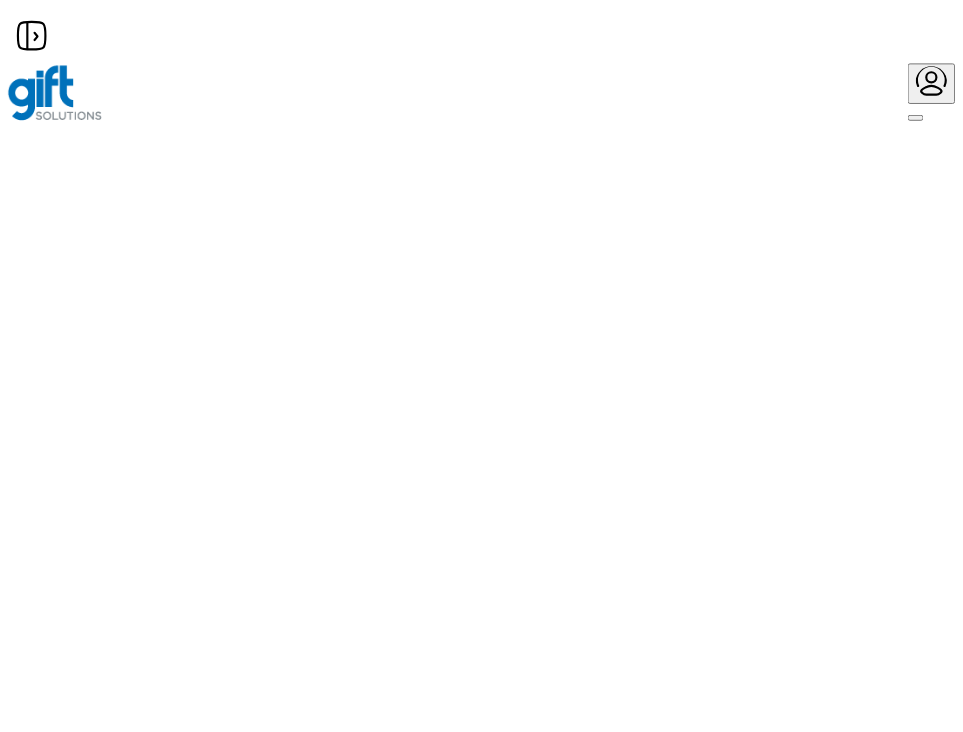 scroll, scrollTop: 0, scrollLeft: 0, axis: both 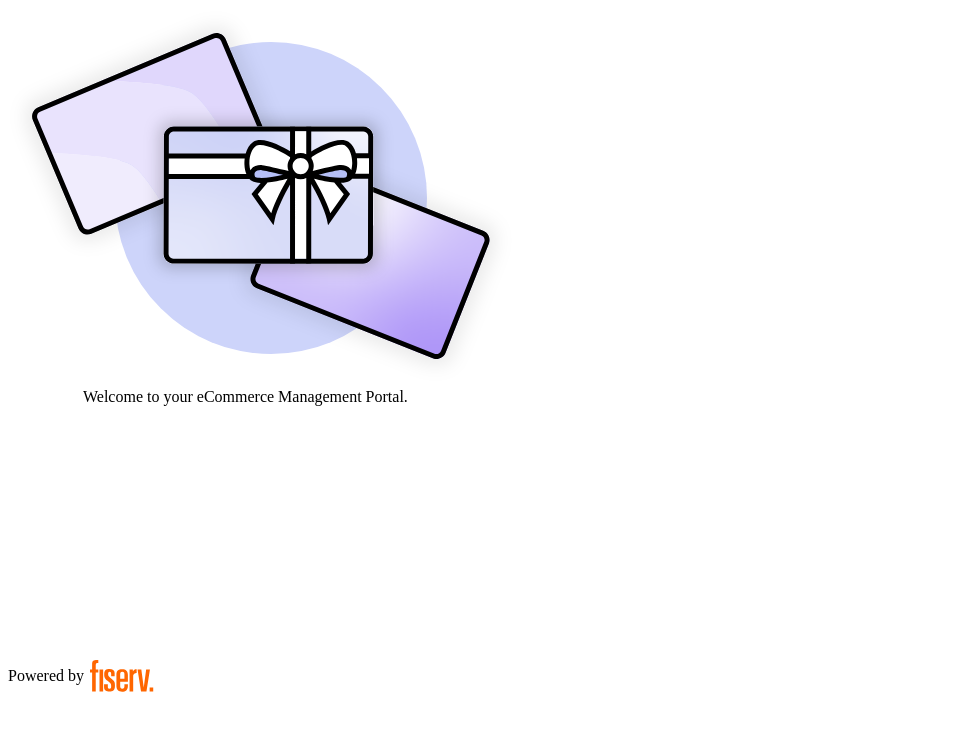 click at bounding box center [79, 973] 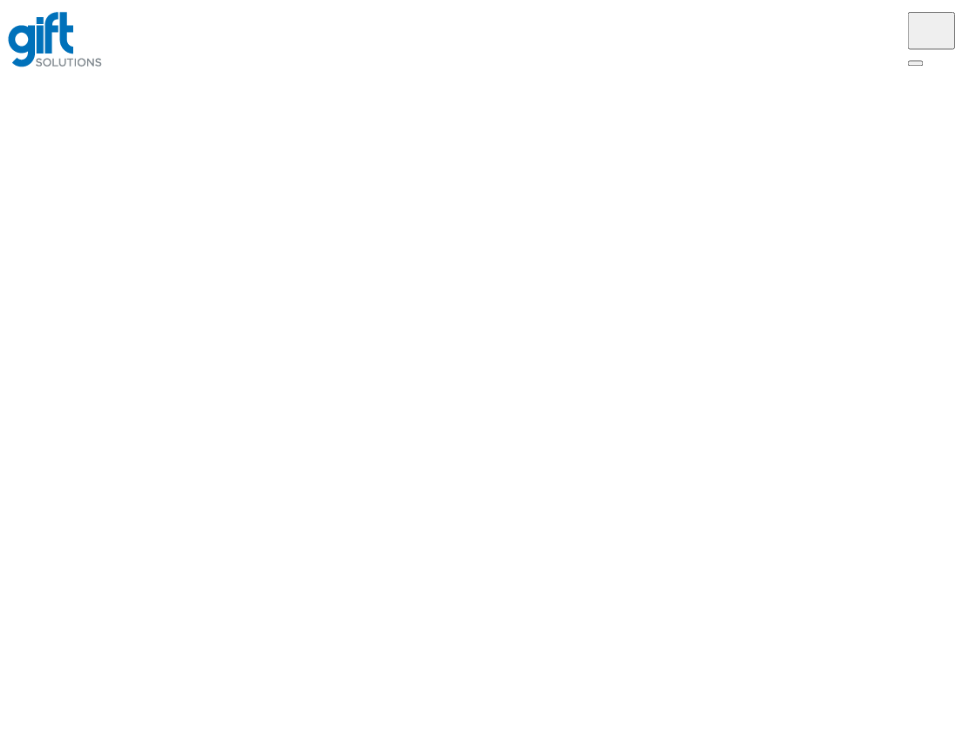scroll, scrollTop: 0, scrollLeft: 0, axis: both 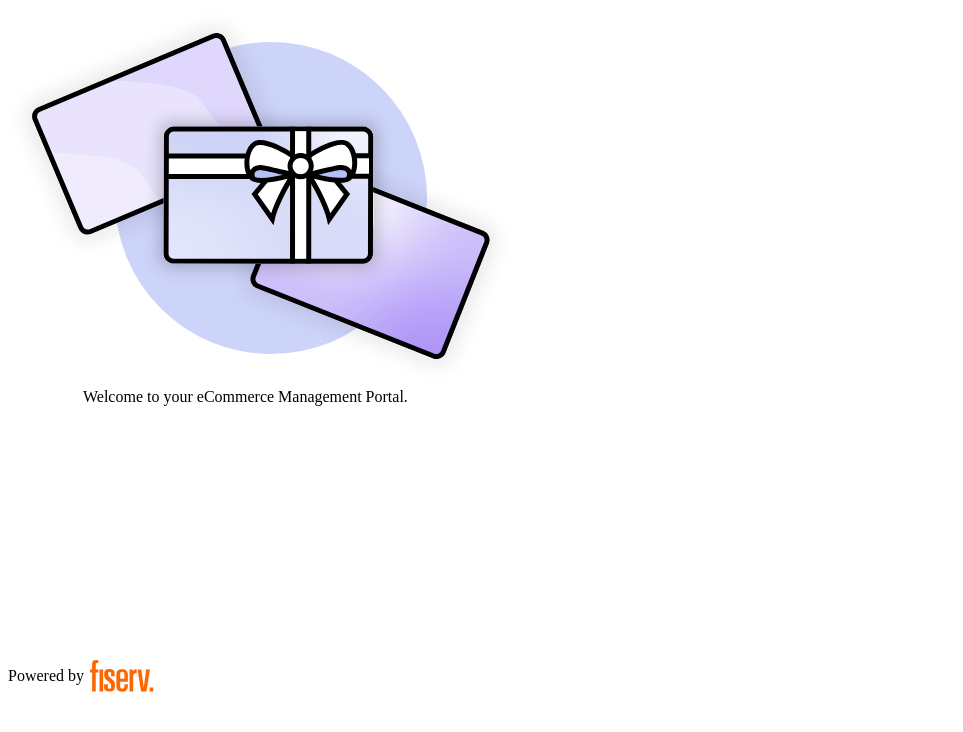 click at bounding box center (79, 973) 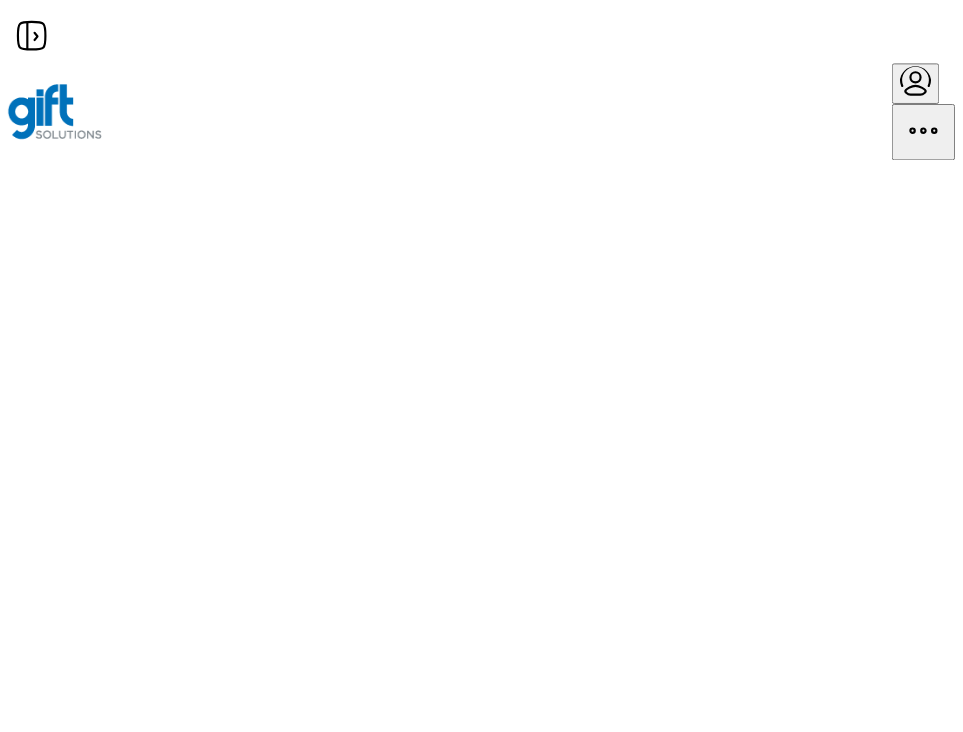 scroll, scrollTop: 0, scrollLeft: 0, axis: both 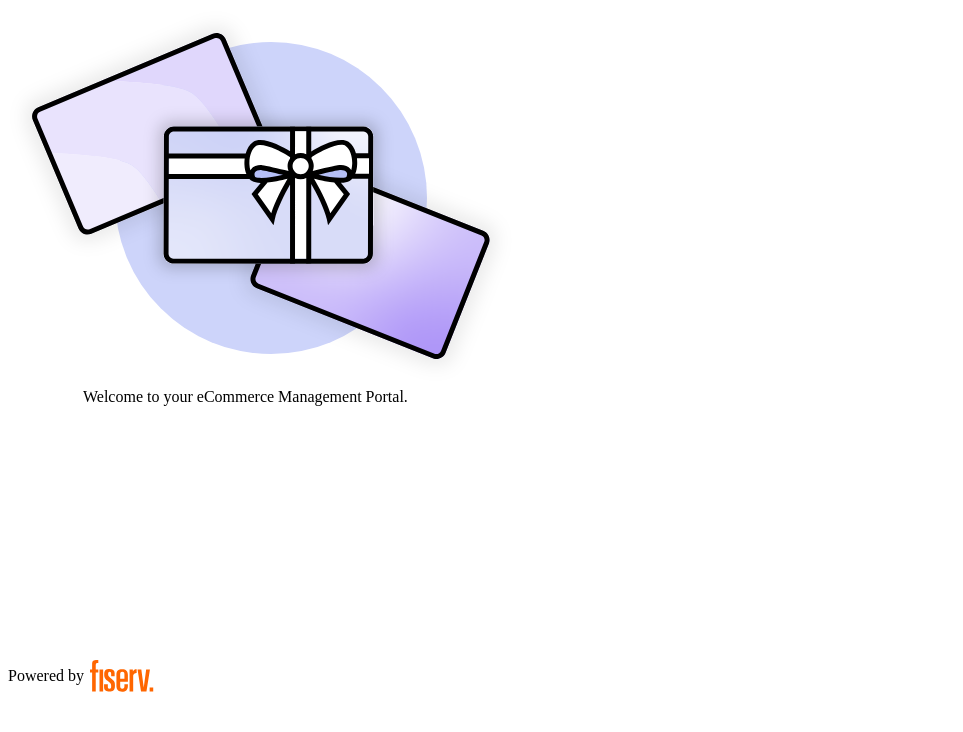 click at bounding box center (79, 973) 